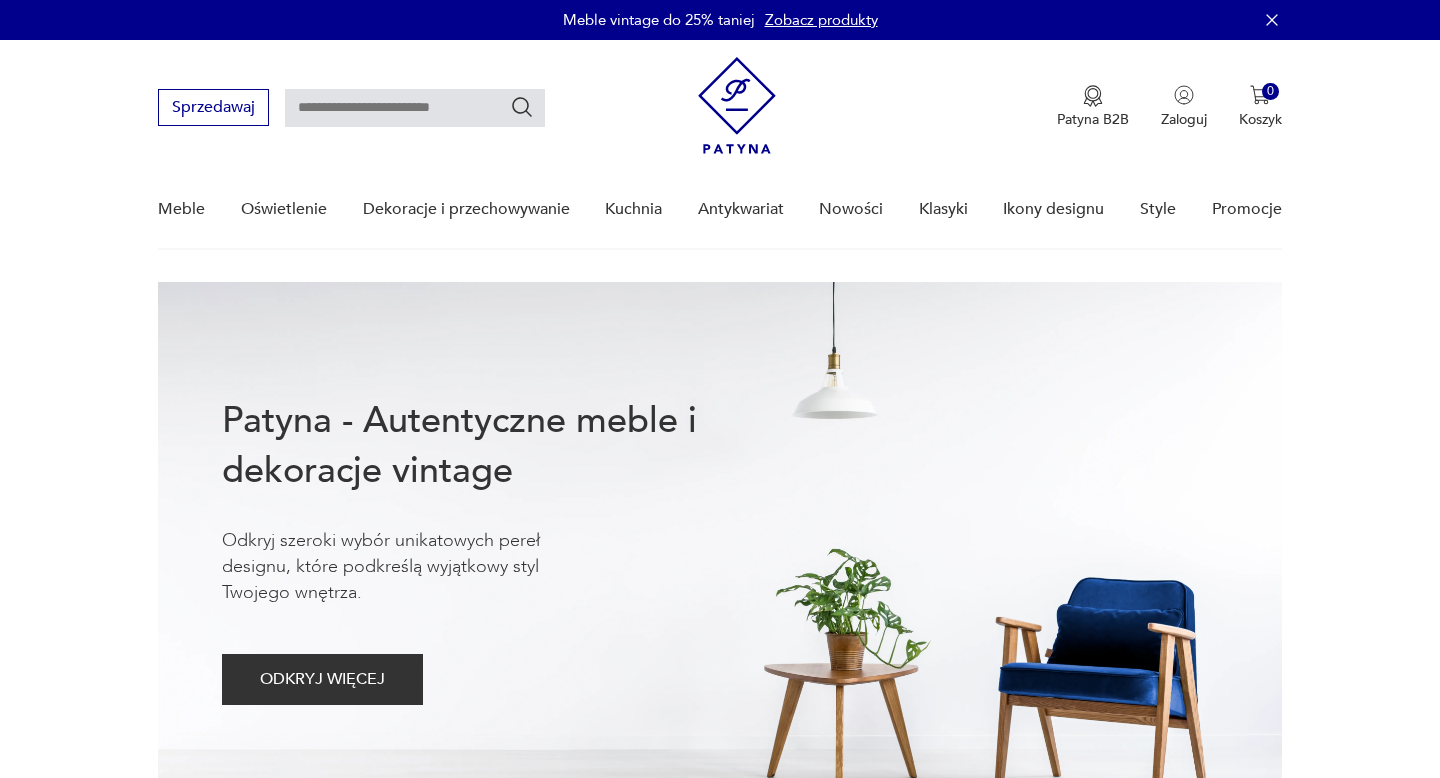 scroll, scrollTop: 0, scrollLeft: 0, axis: both 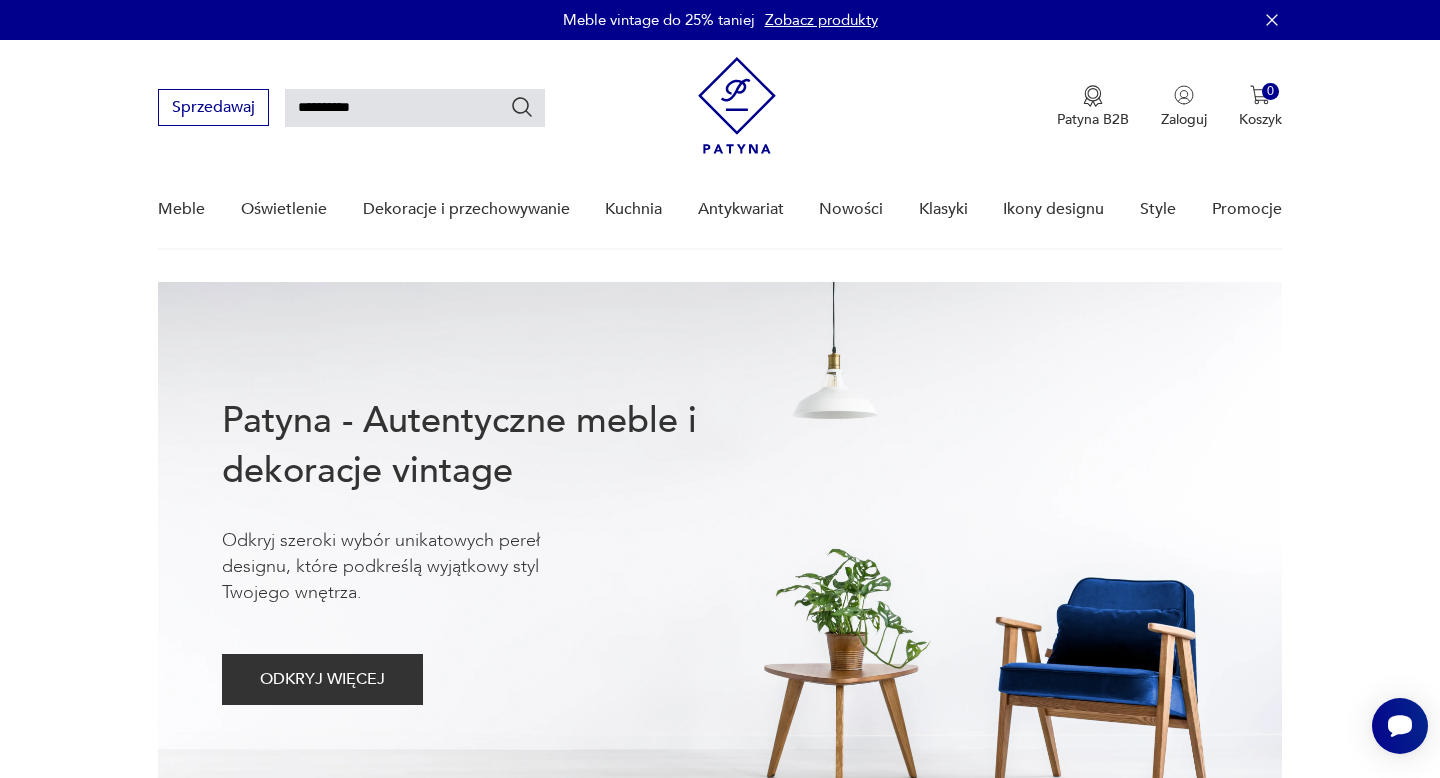 type on "**********" 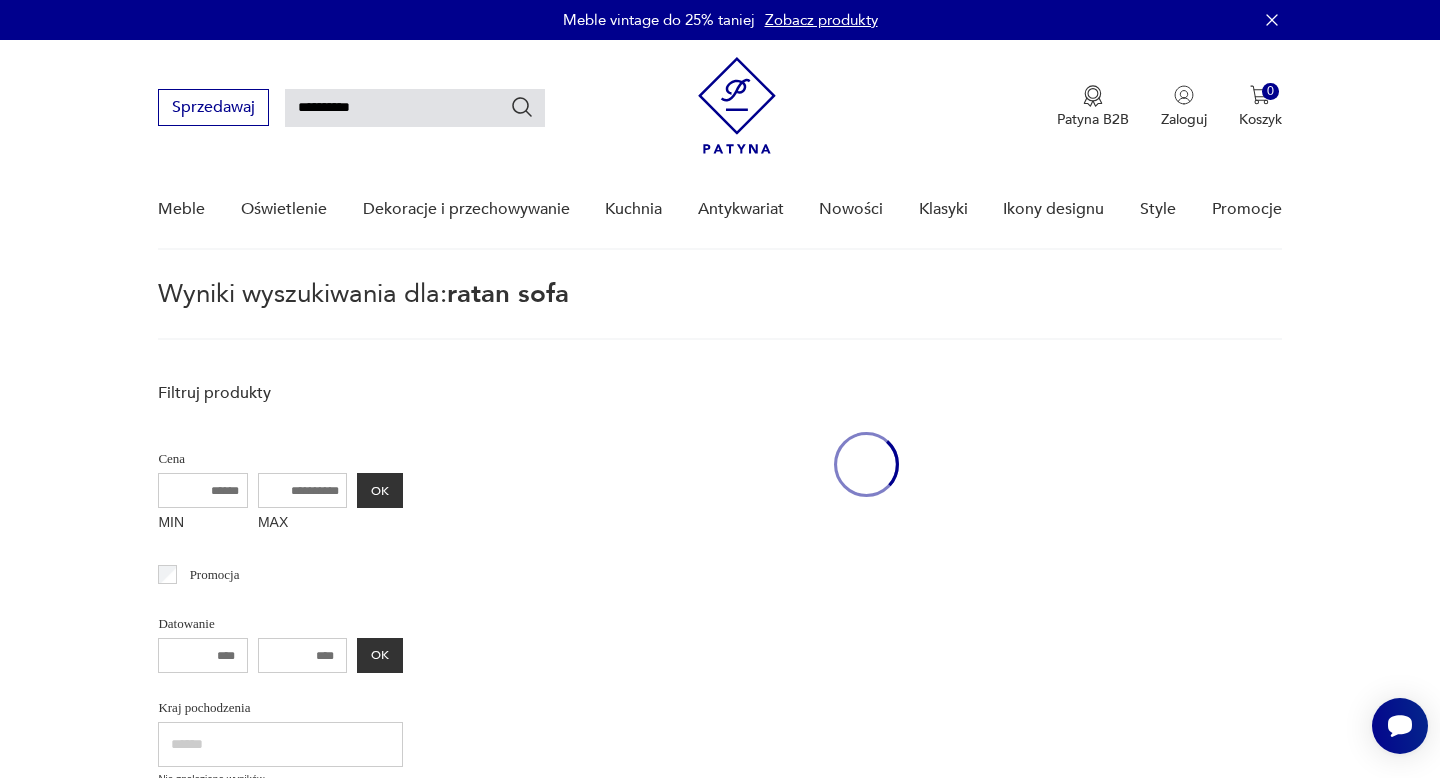 scroll, scrollTop: 72, scrollLeft: 0, axis: vertical 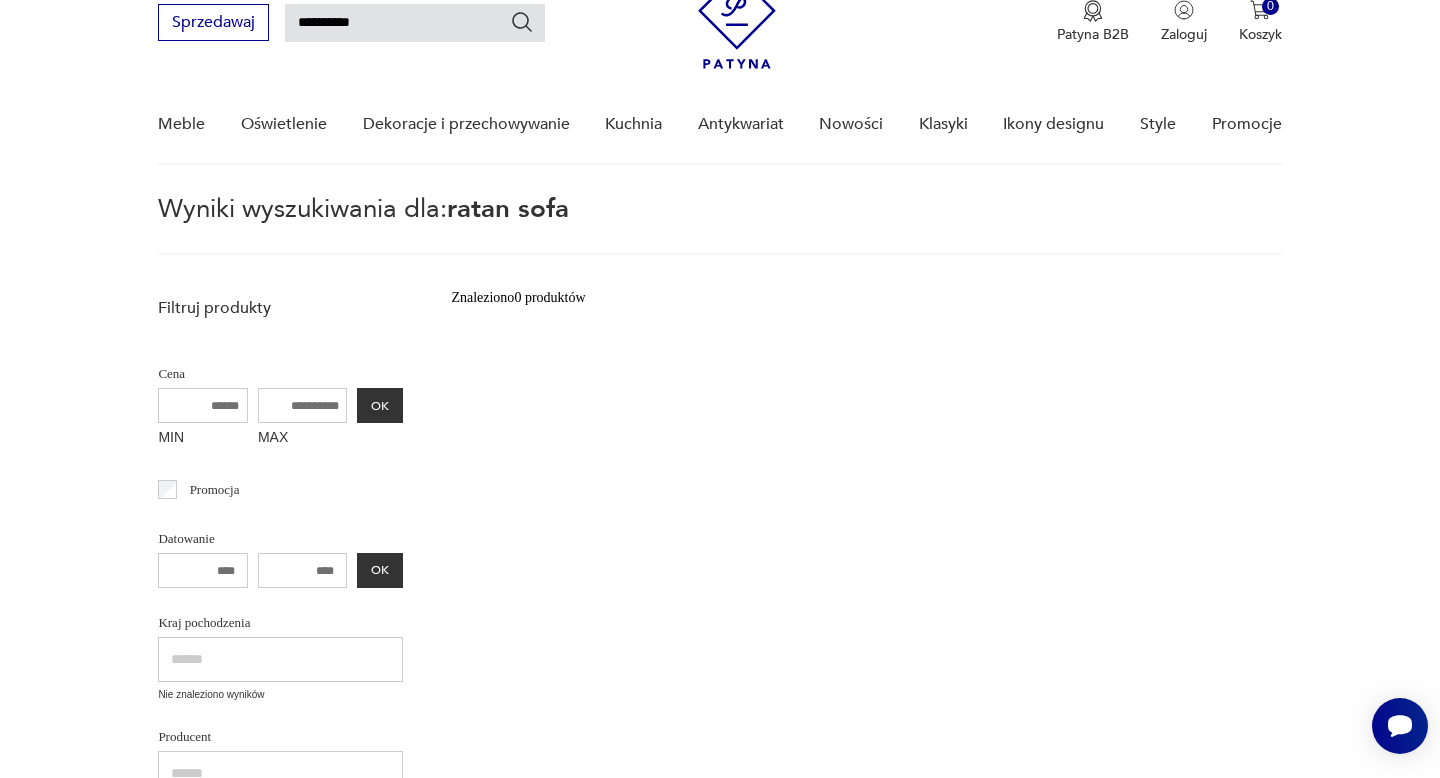 click on "**********" at bounding box center [415, 23] 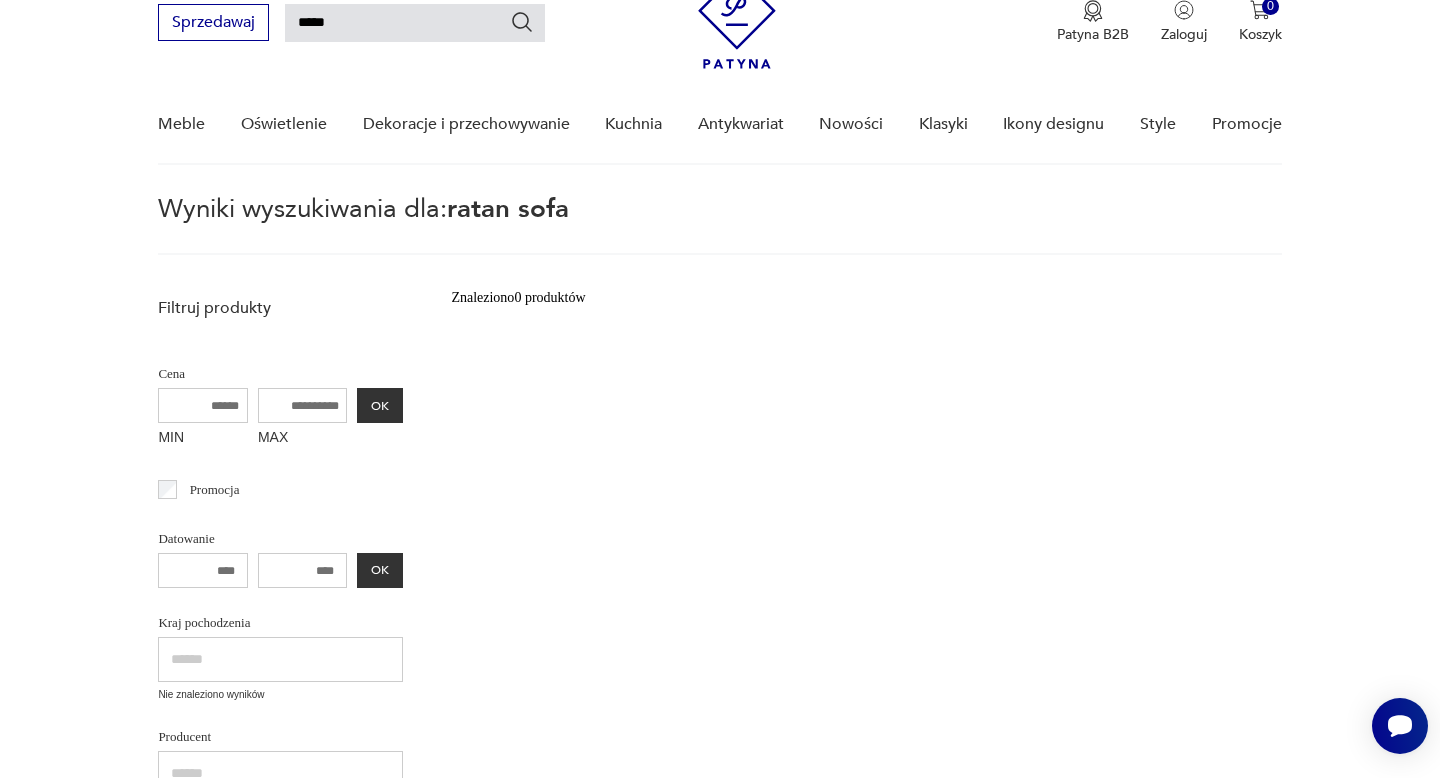 type on "****" 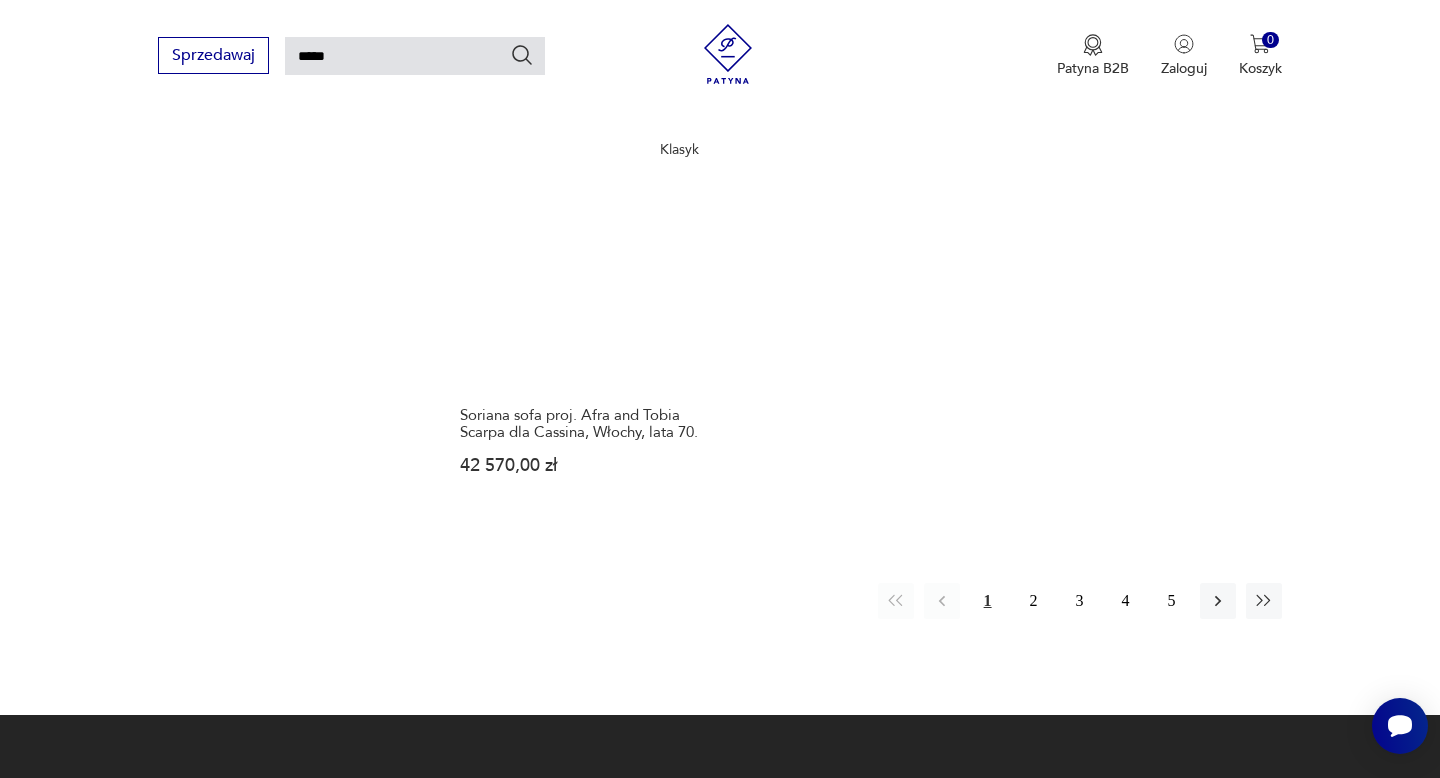 scroll, scrollTop: 2494, scrollLeft: 0, axis: vertical 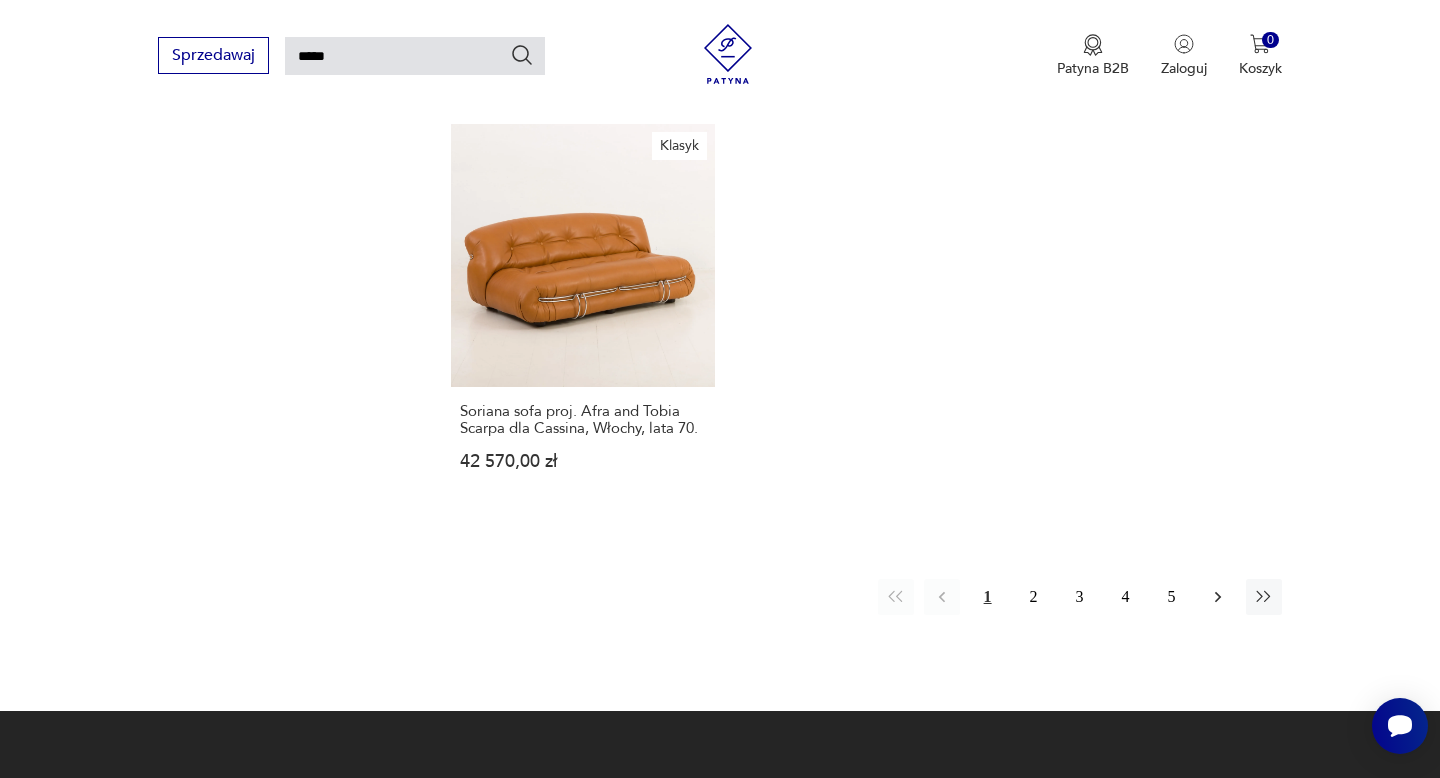 click 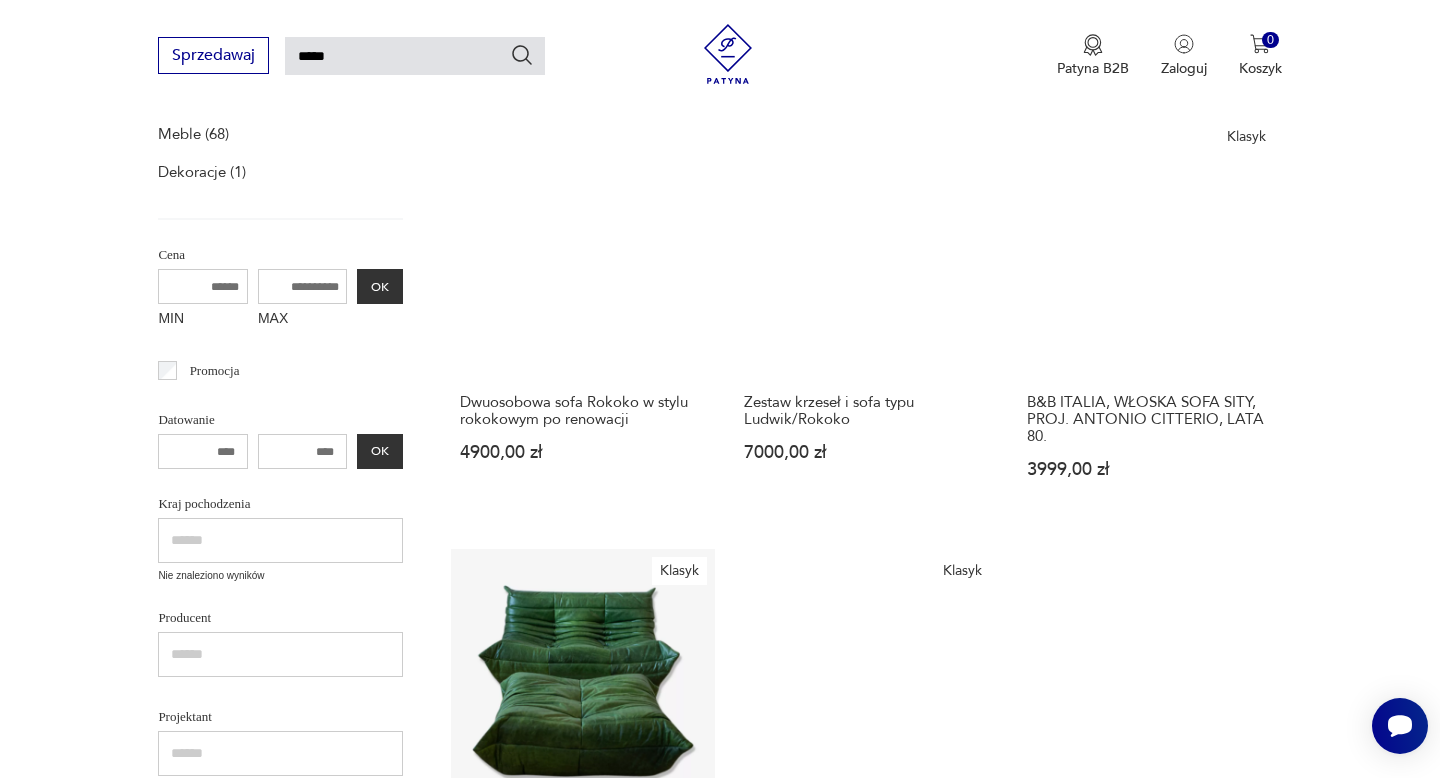 scroll, scrollTop: 455, scrollLeft: 0, axis: vertical 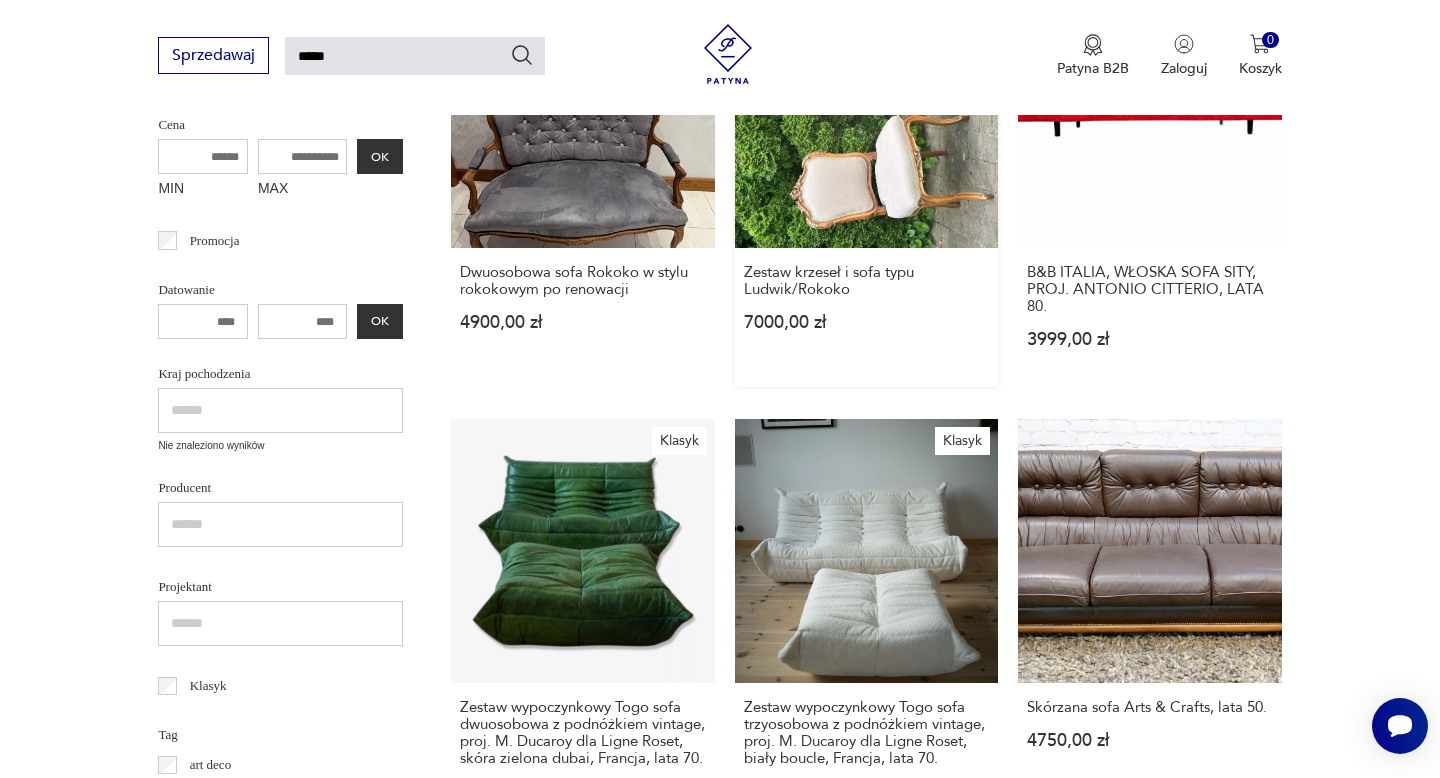 click on "Zestaw krzeseł i sofa typu Ludwik/Rokoko [PRICE]" at bounding box center [866, 186] 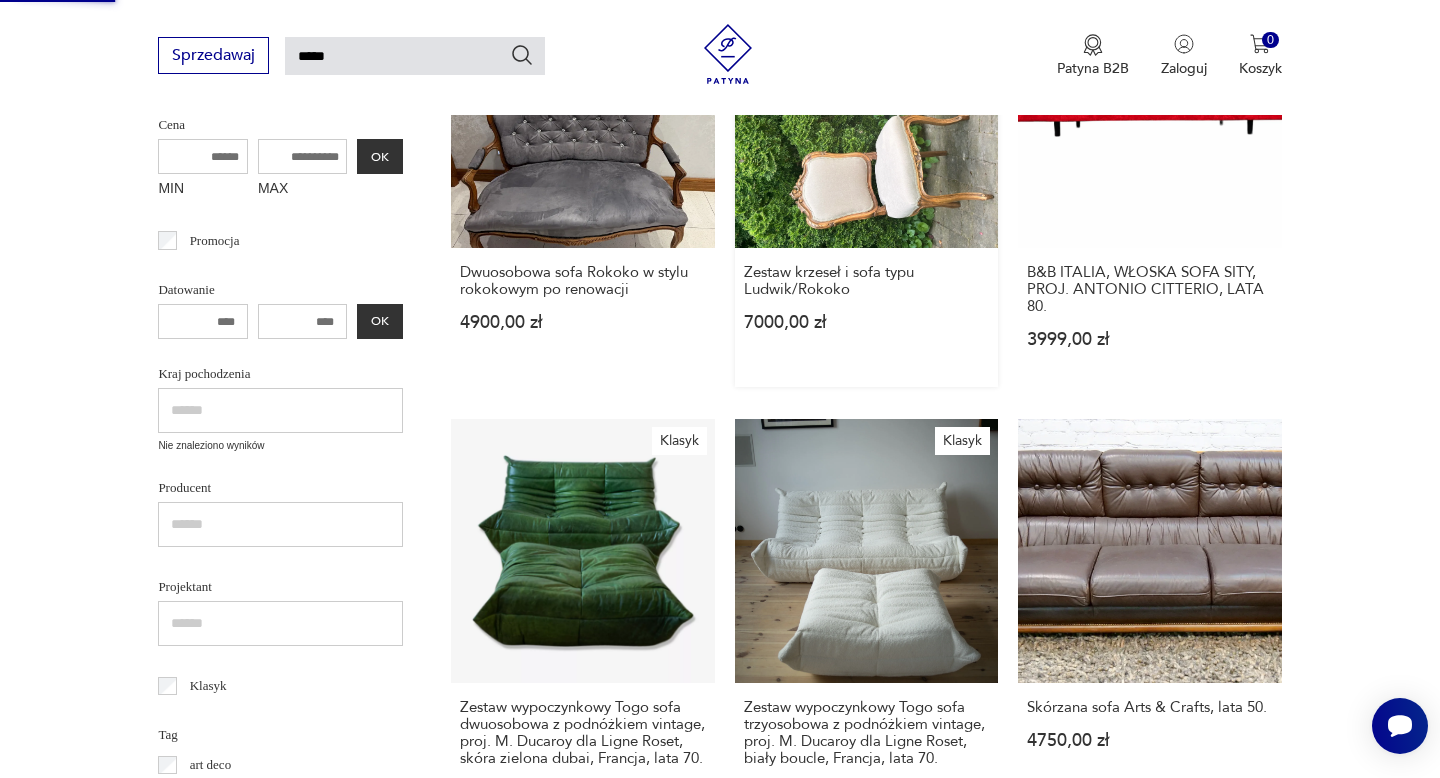 type 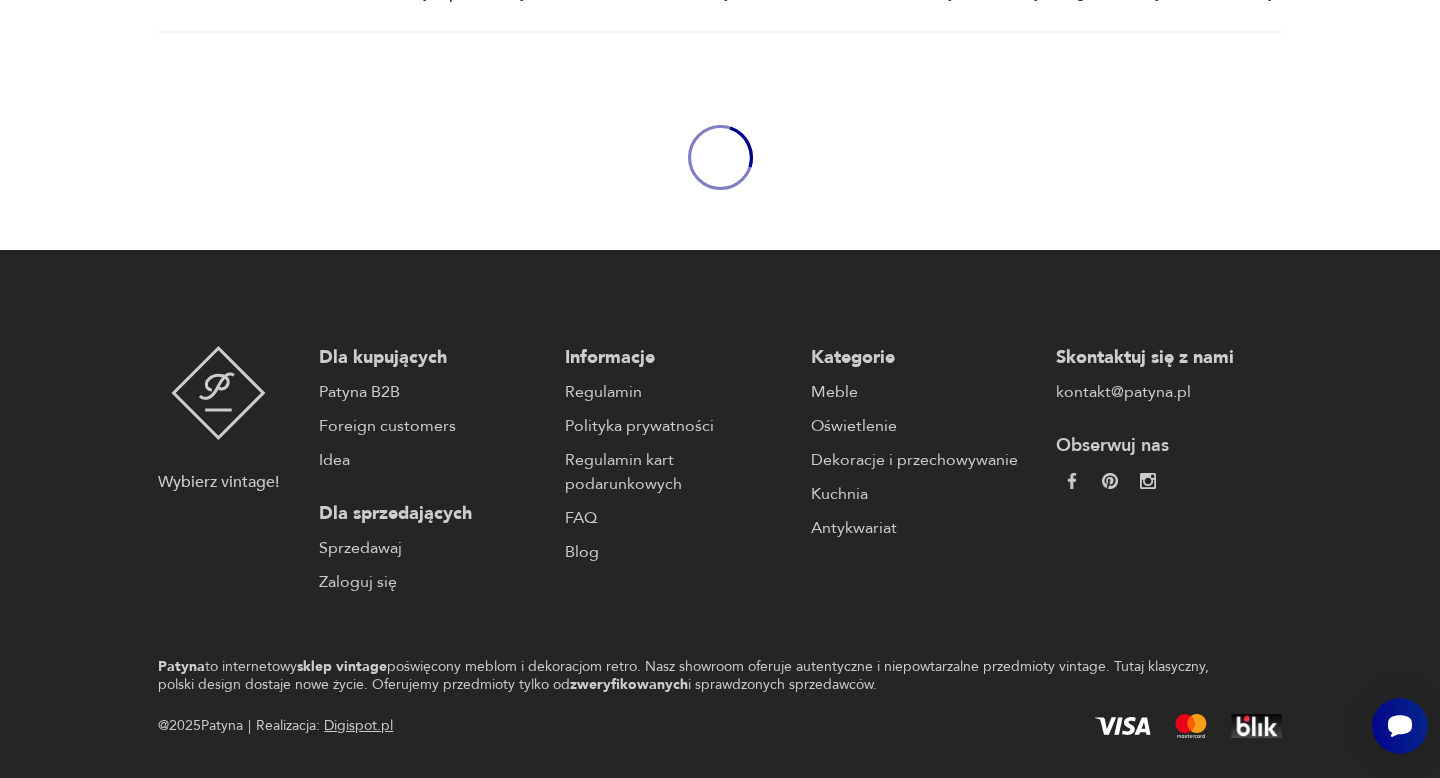 scroll, scrollTop: 0, scrollLeft: 0, axis: both 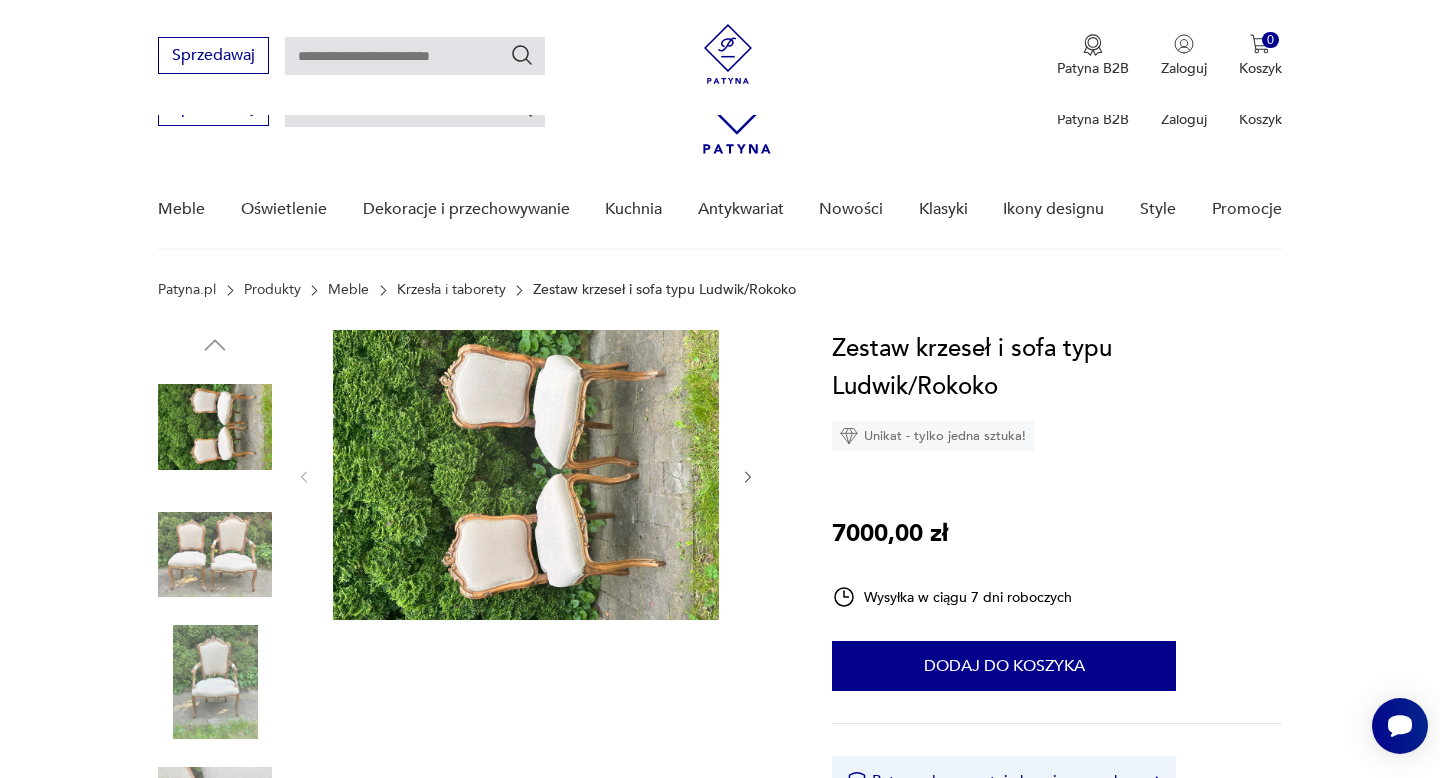 click on "O sprzedawcy" at bounding box center (457, 1541) 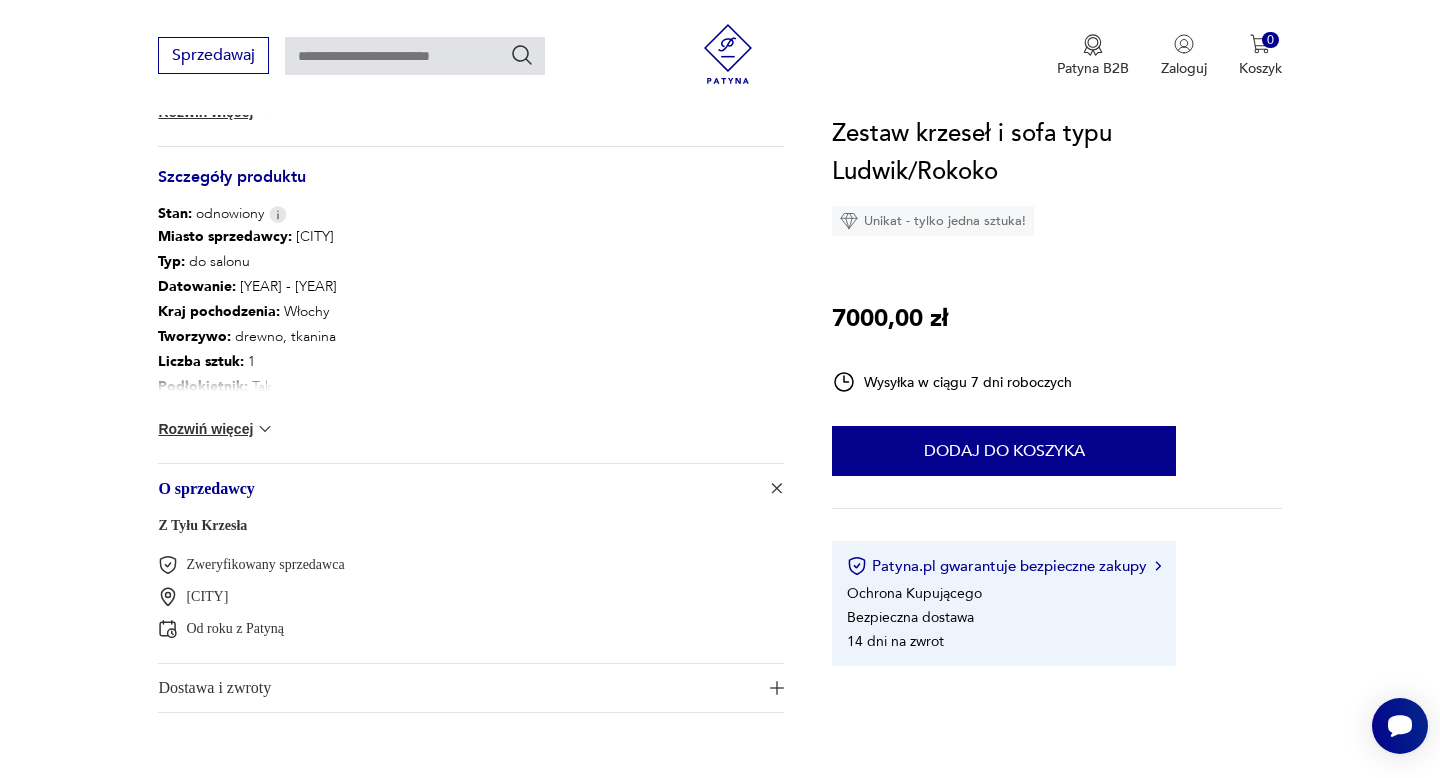 type on "****" 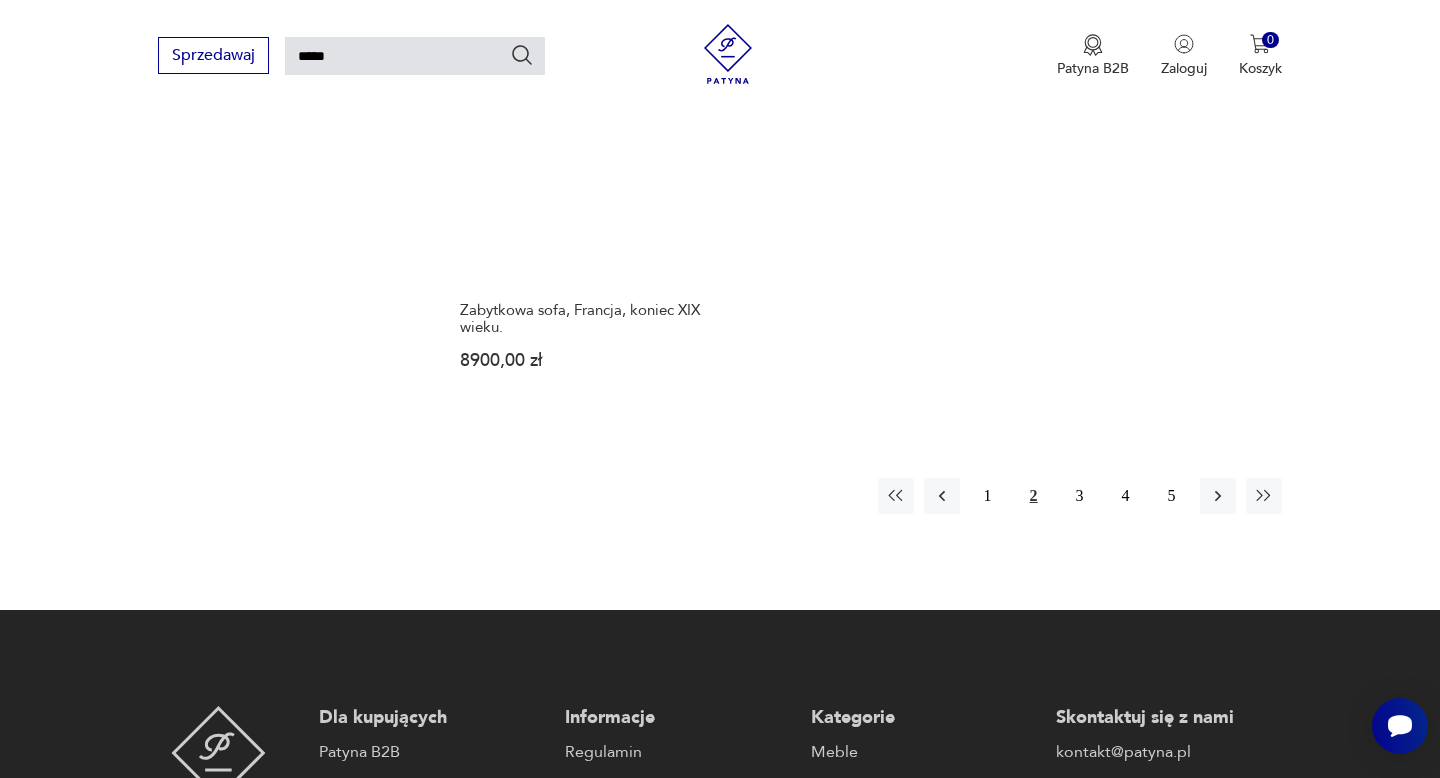 scroll, scrollTop: 2633, scrollLeft: 0, axis: vertical 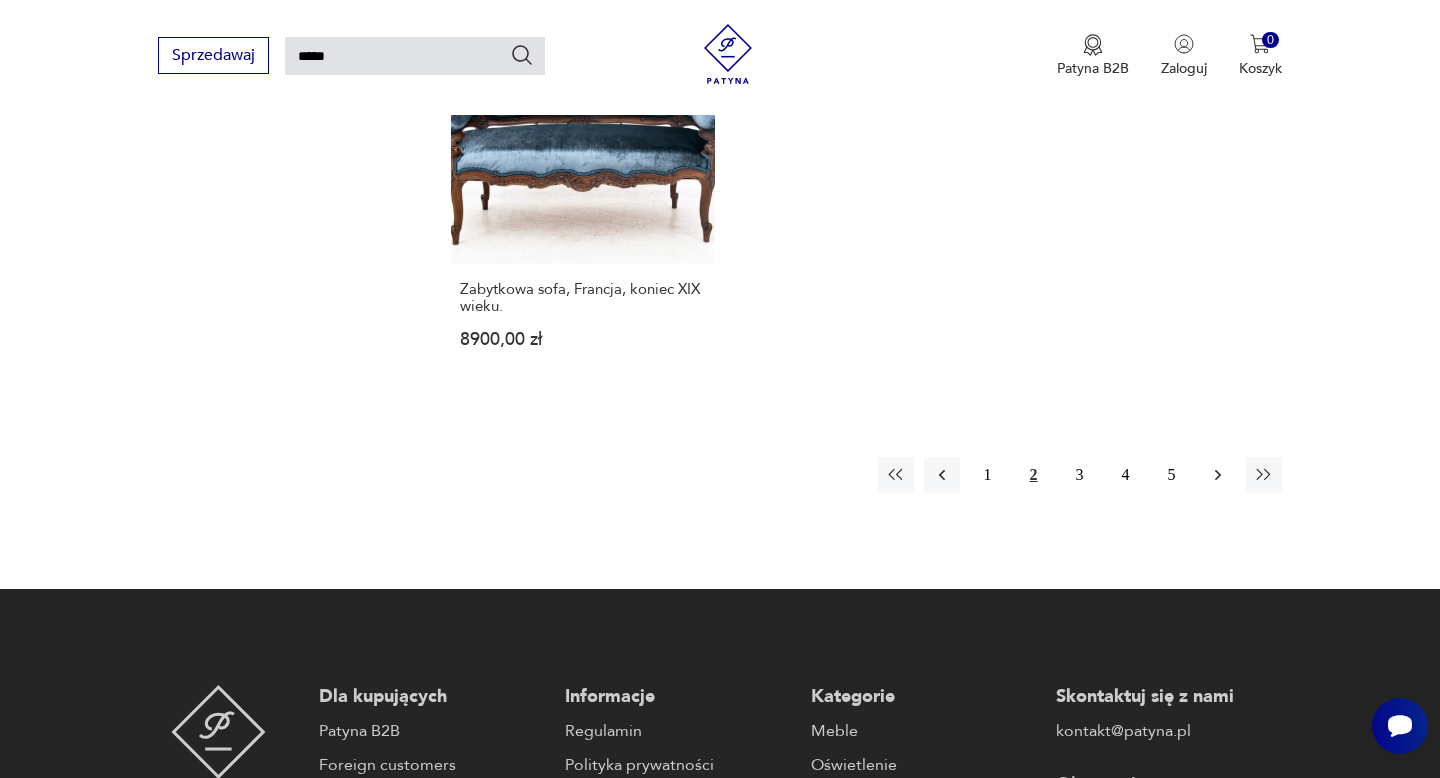 click 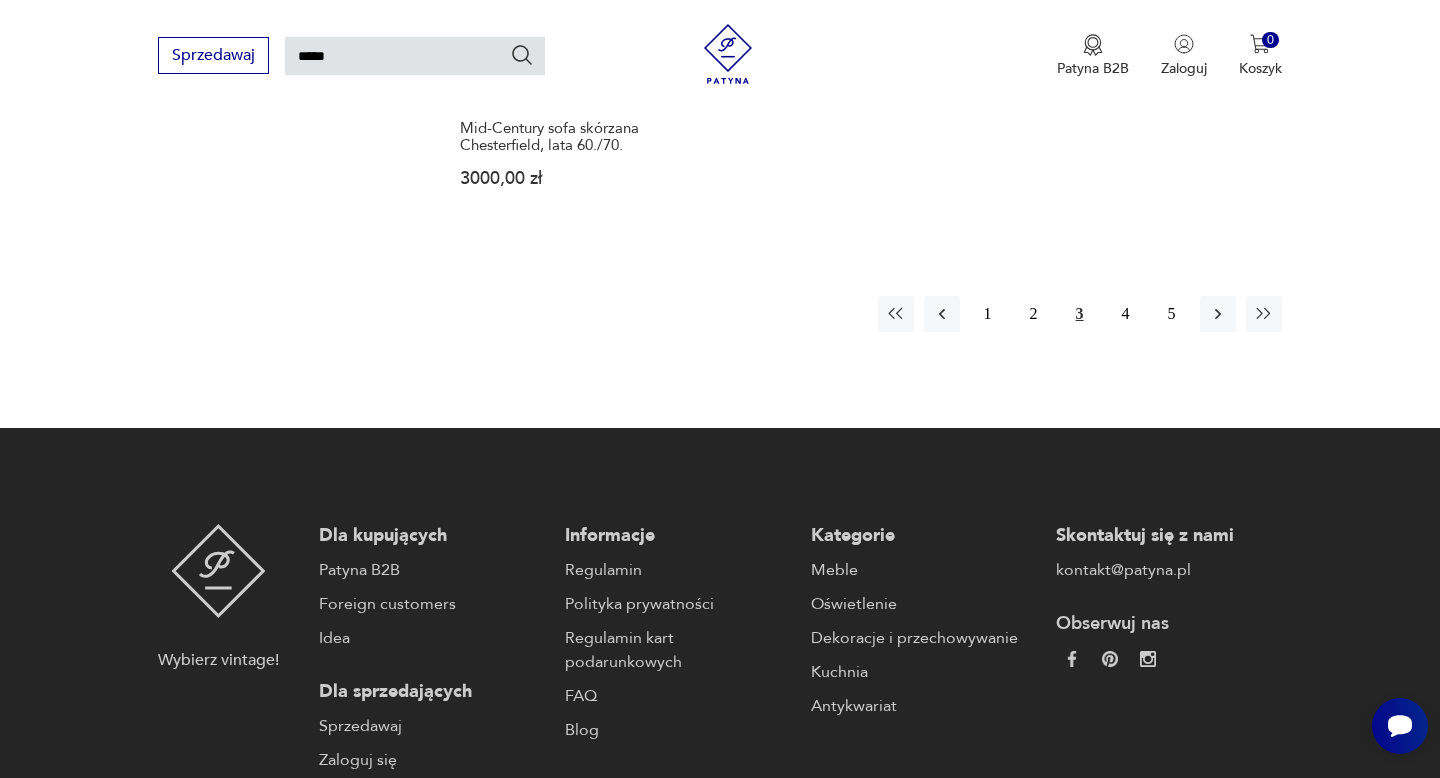 scroll, scrollTop: 2749, scrollLeft: 0, axis: vertical 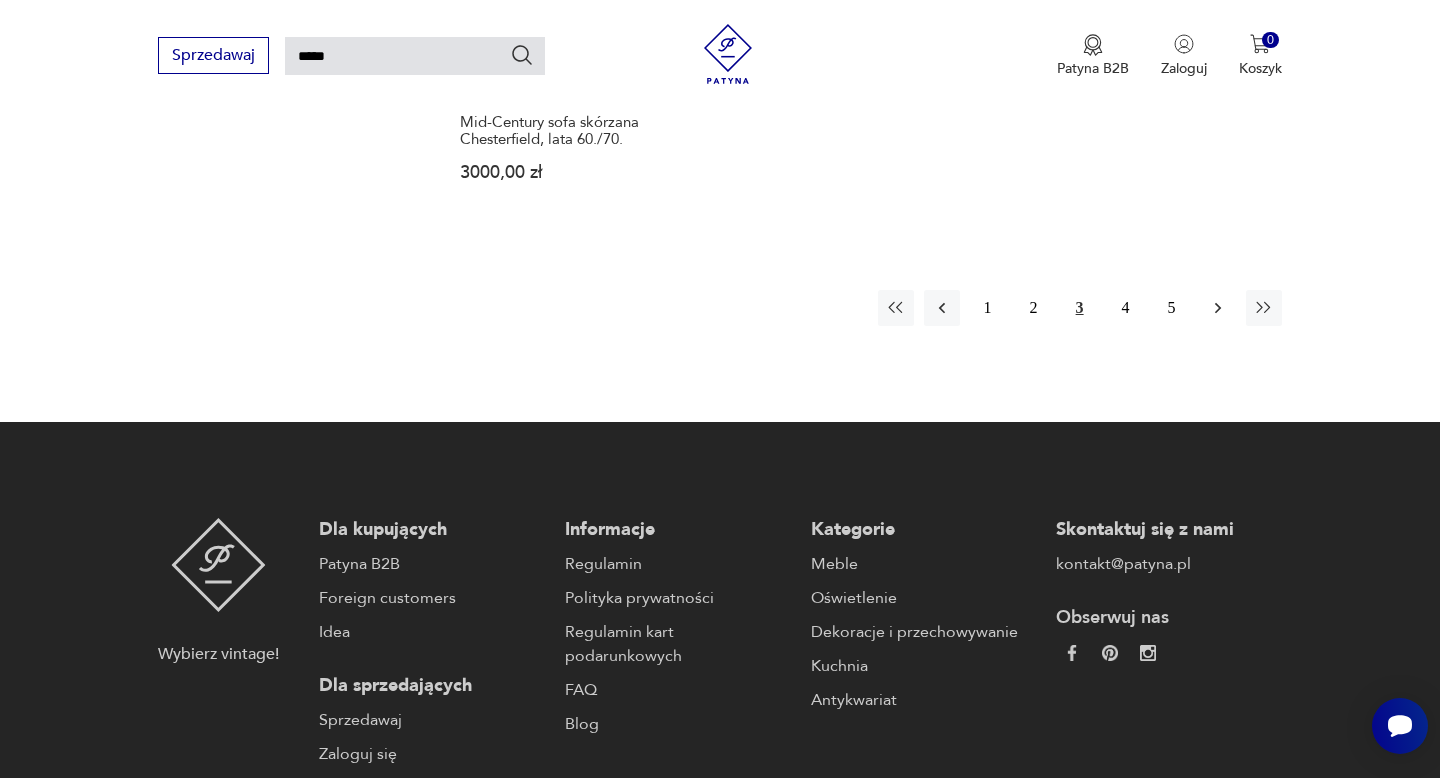 click 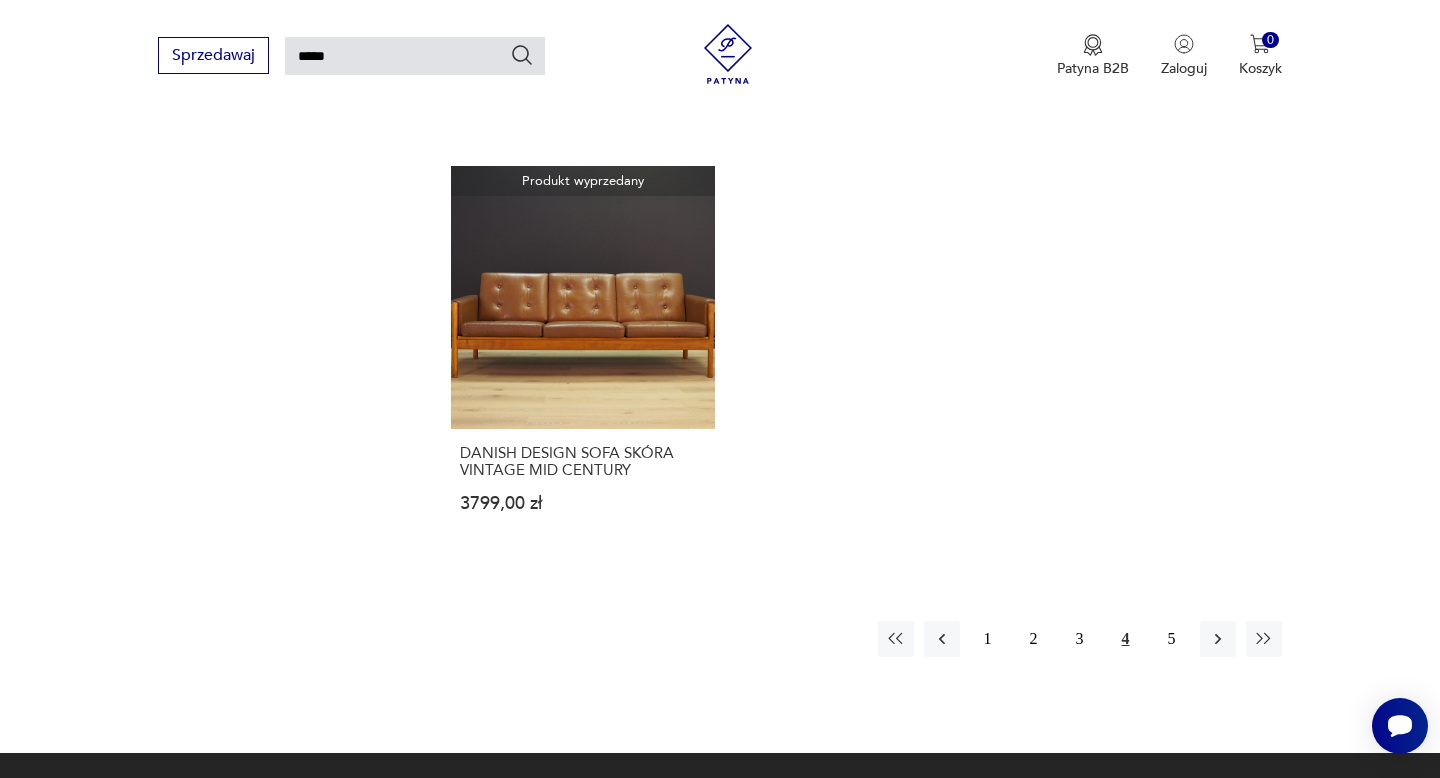 scroll, scrollTop: 2414, scrollLeft: 0, axis: vertical 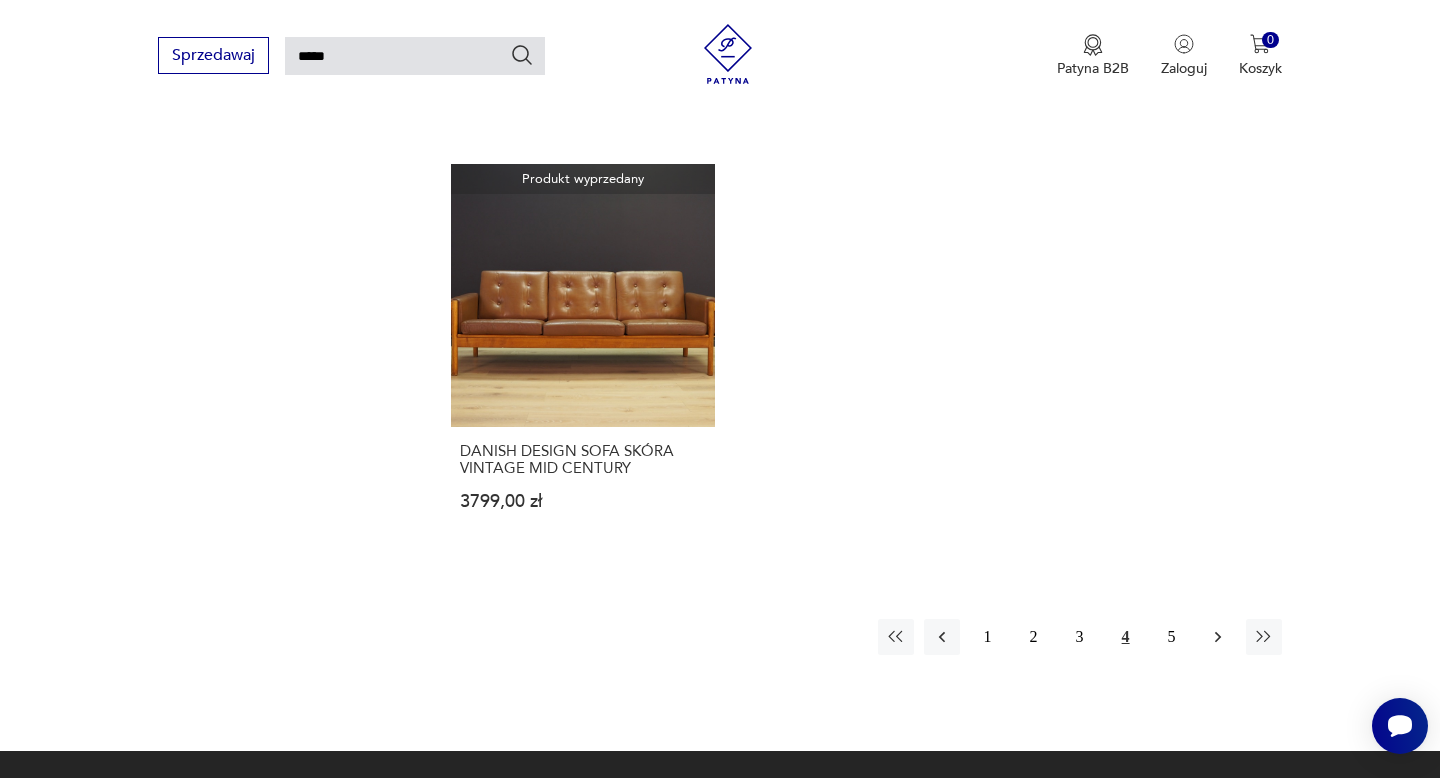 click 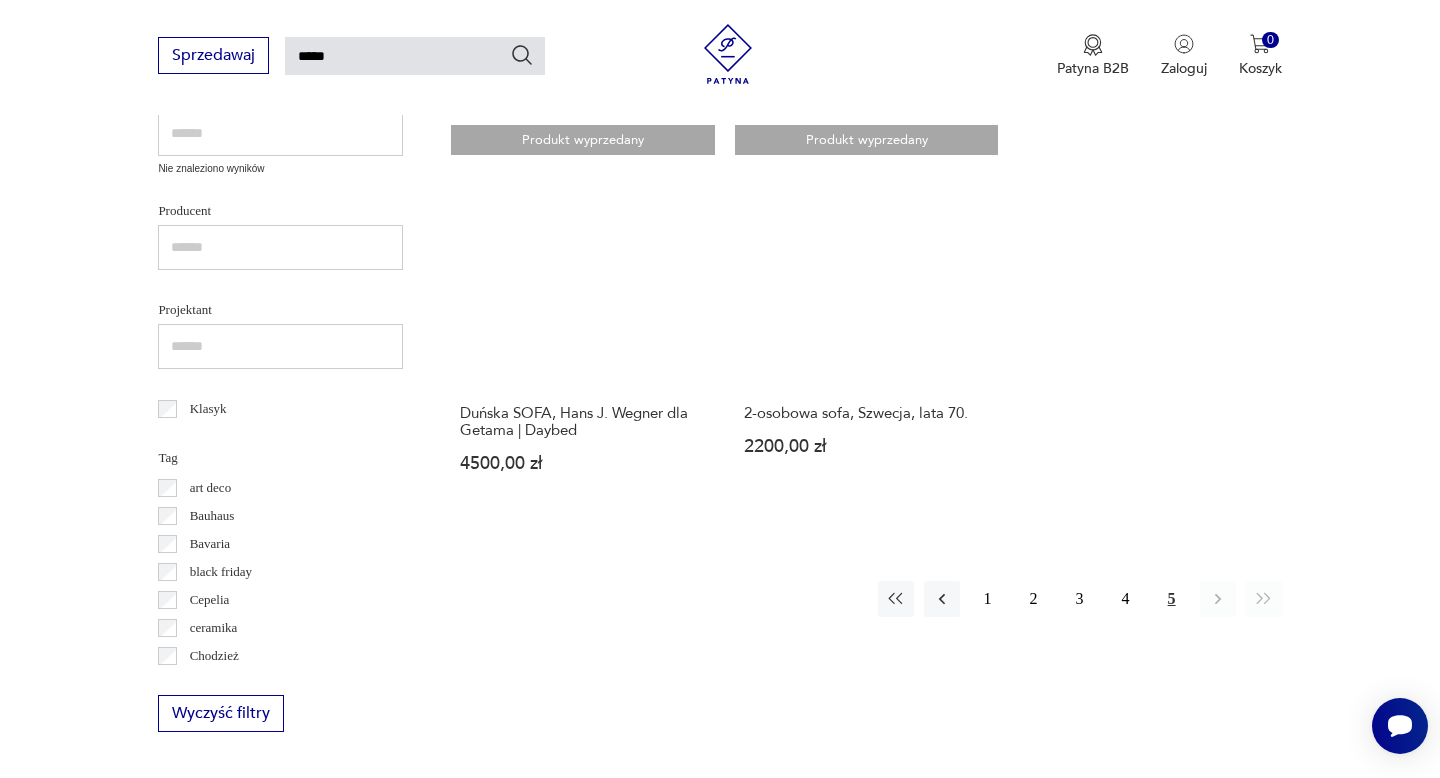 scroll, scrollTop: 0, scrollLeft: 0, axis: both 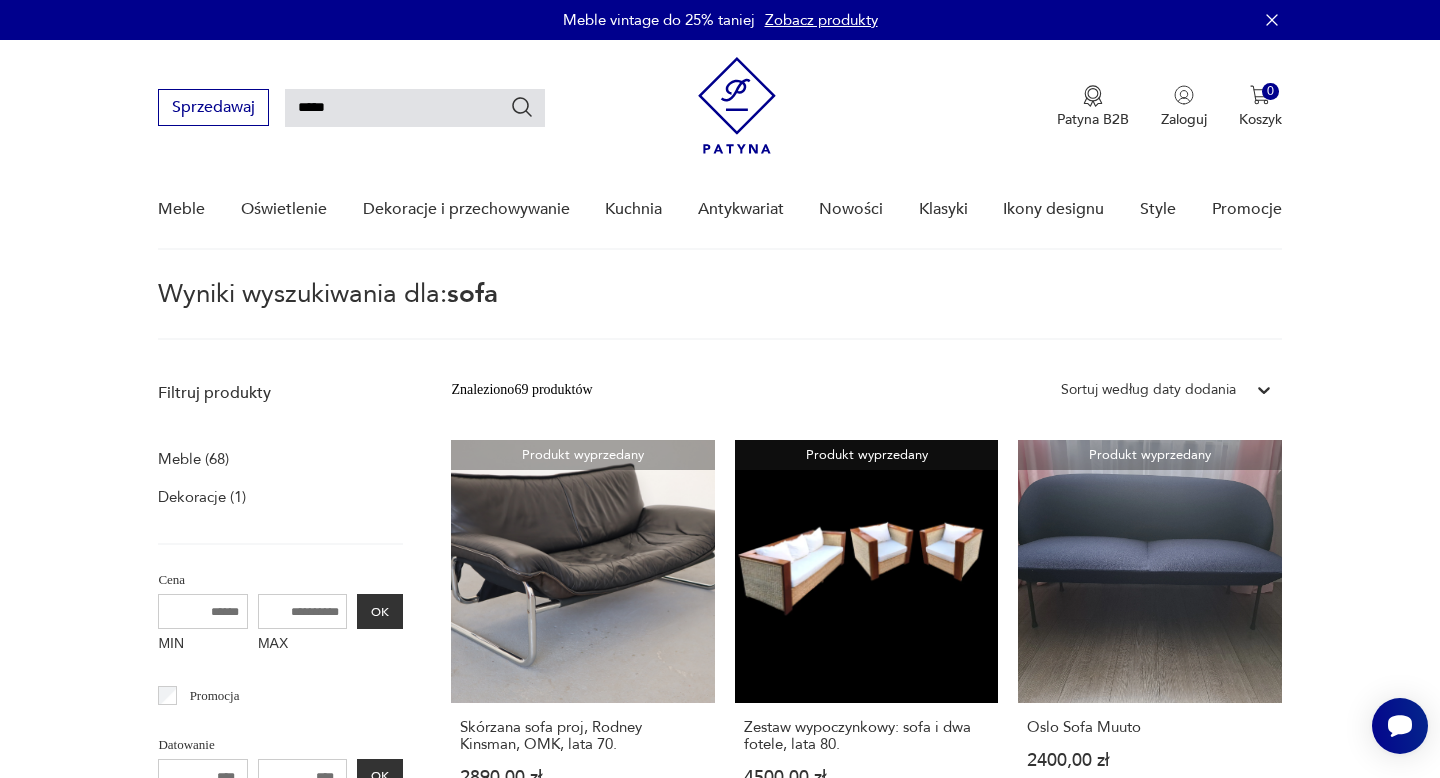 click at bounding box center [737, 105] 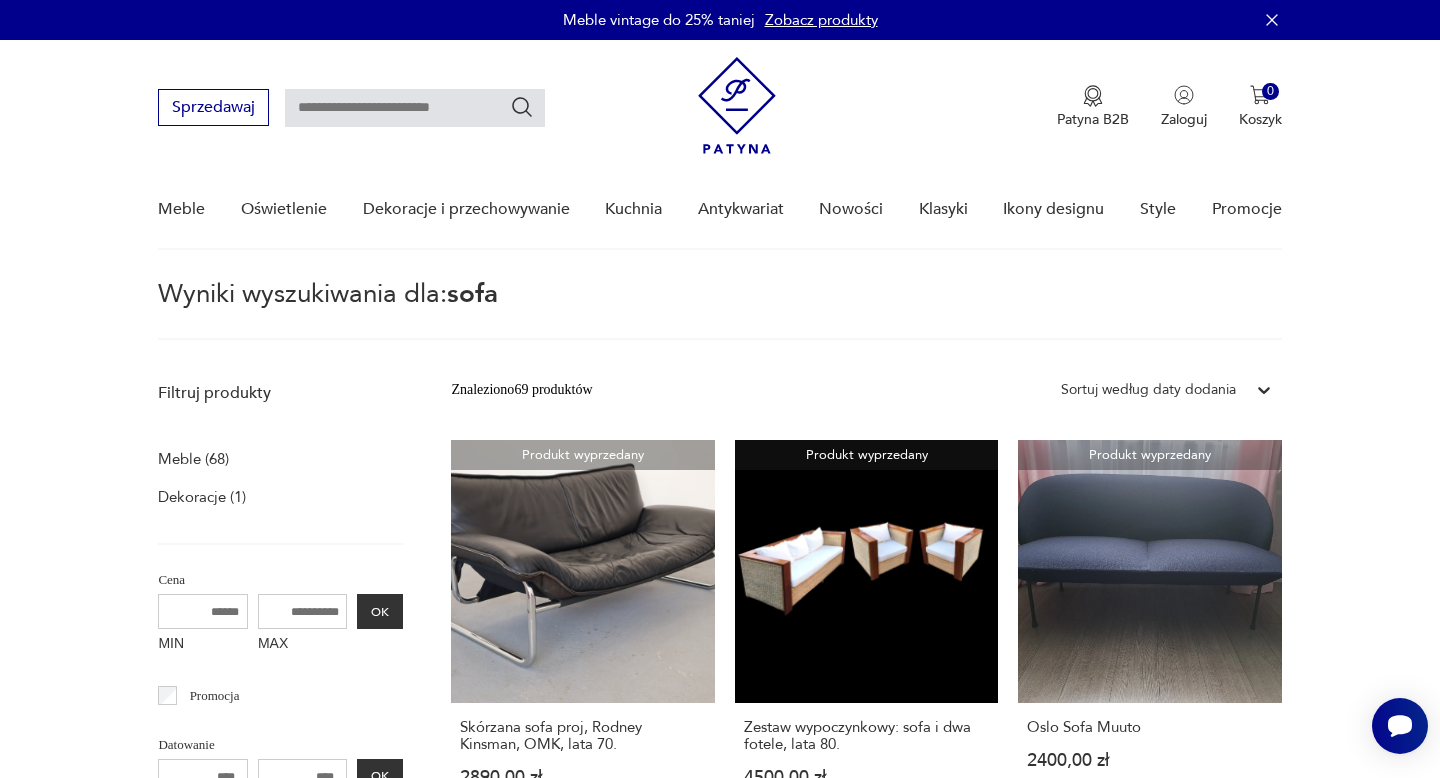 type 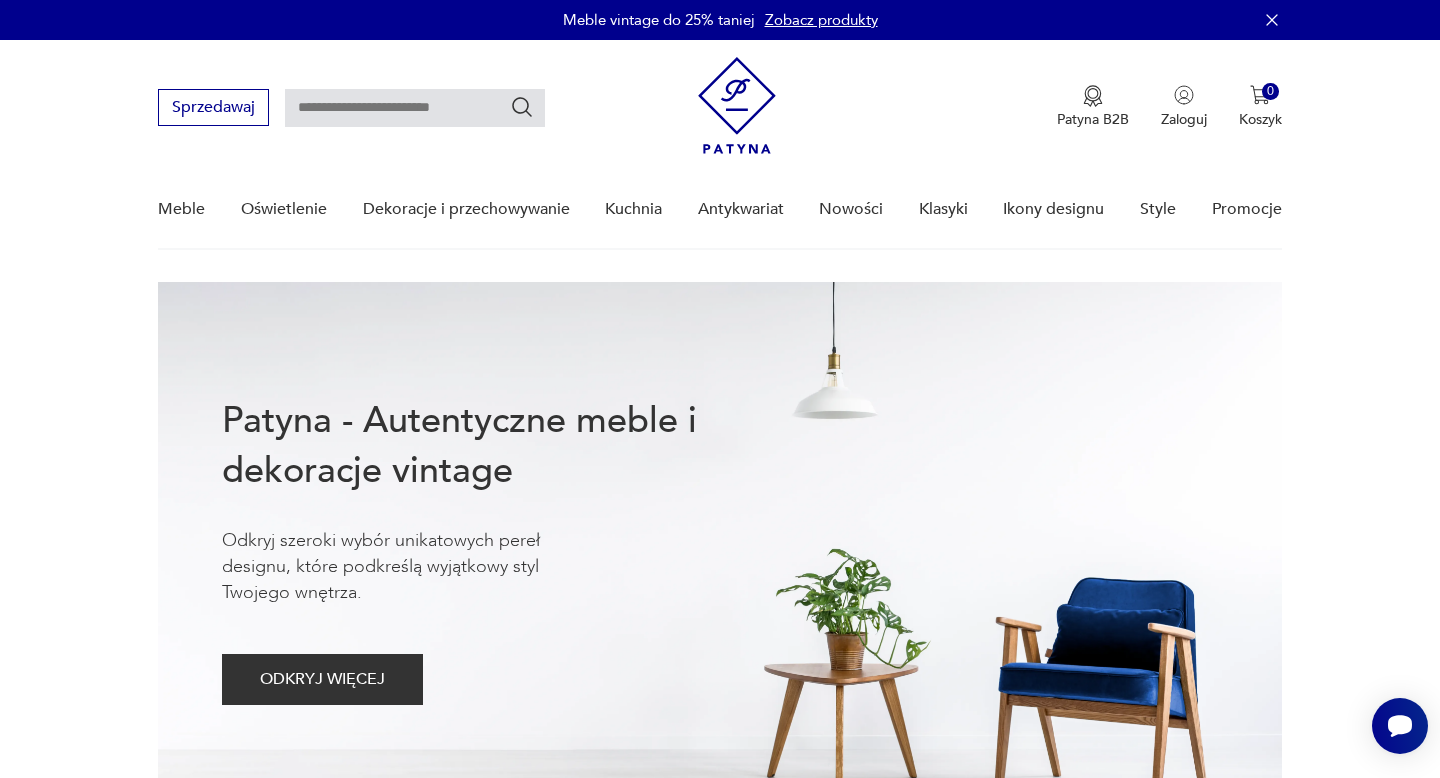 click at bounding box center (415, 108) 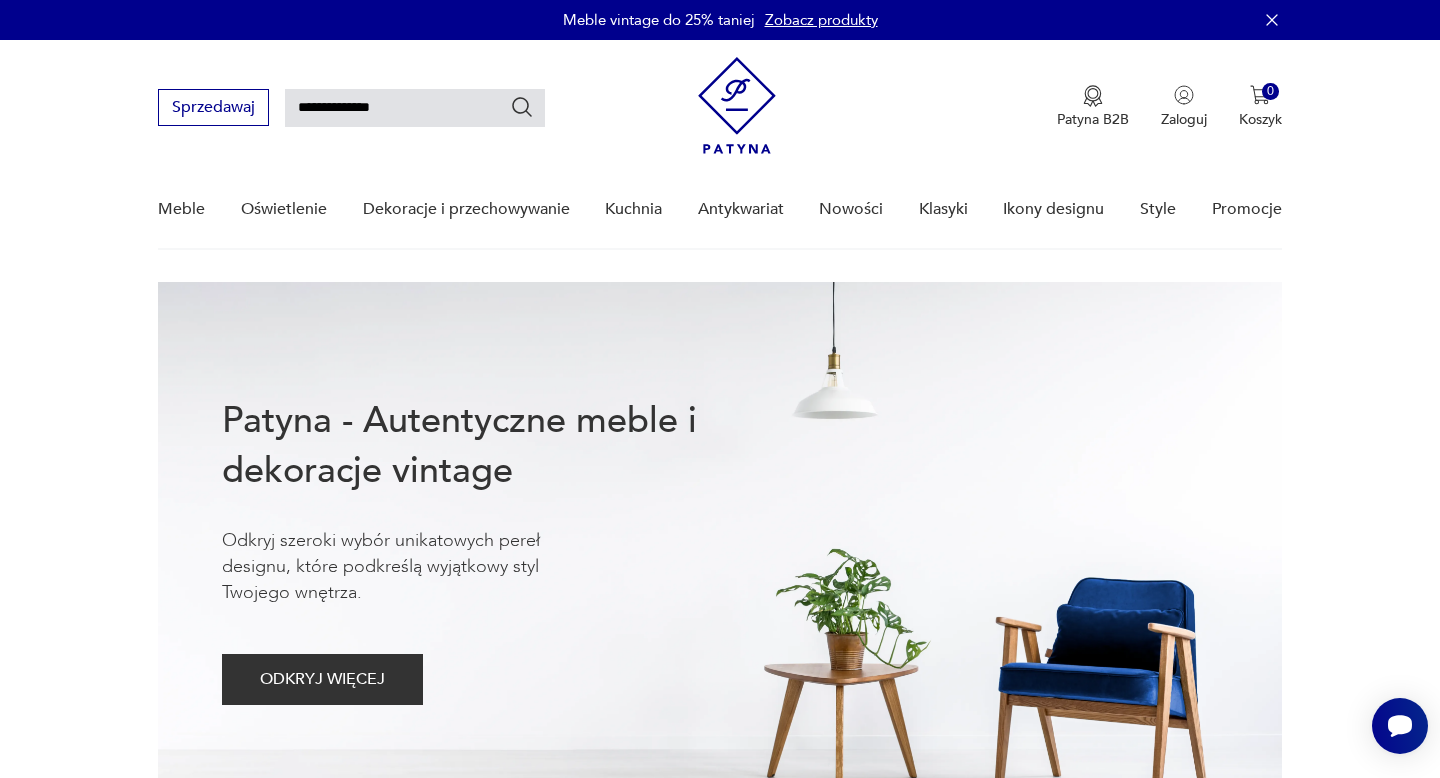 type on "**********" 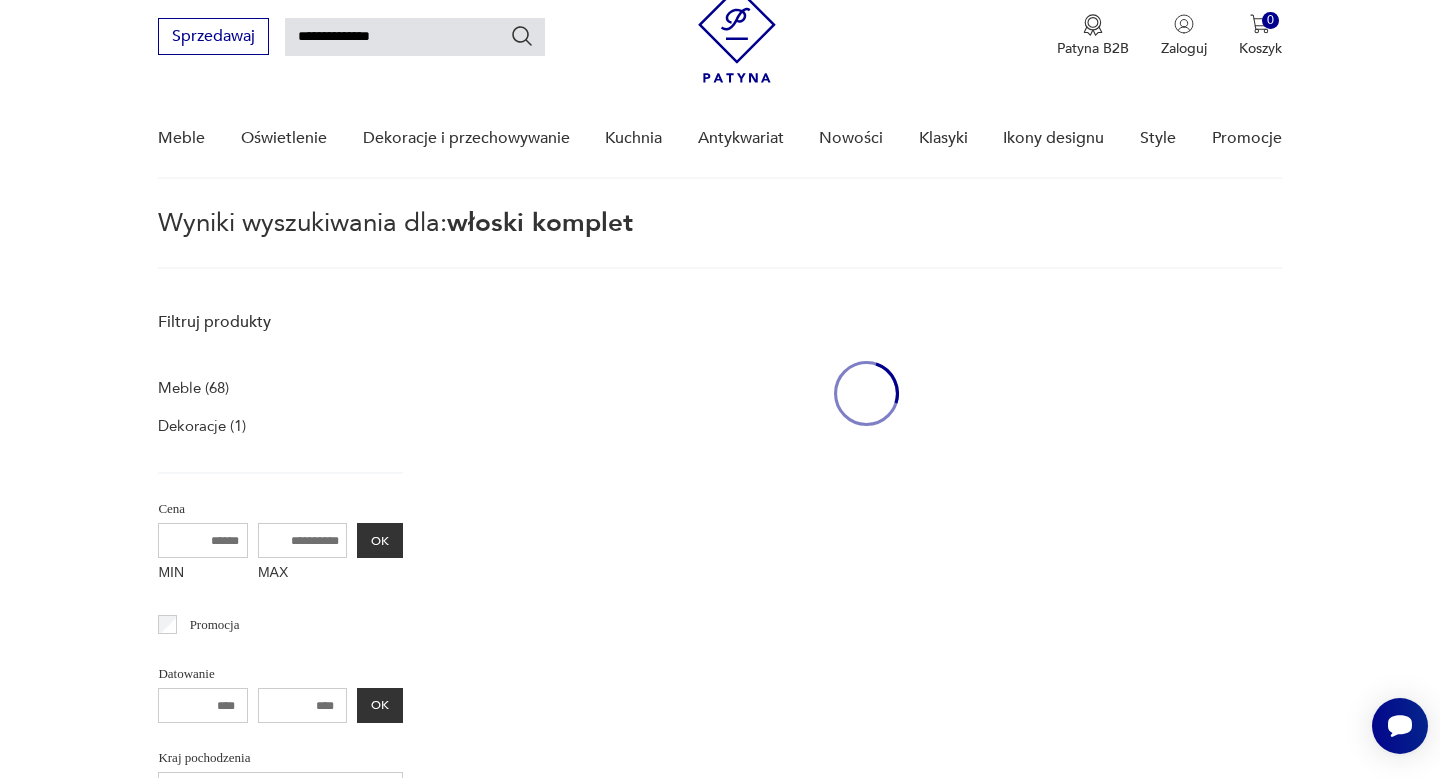 scroll, scrollTop: 72, scrollLeft: 0, axis: vertical 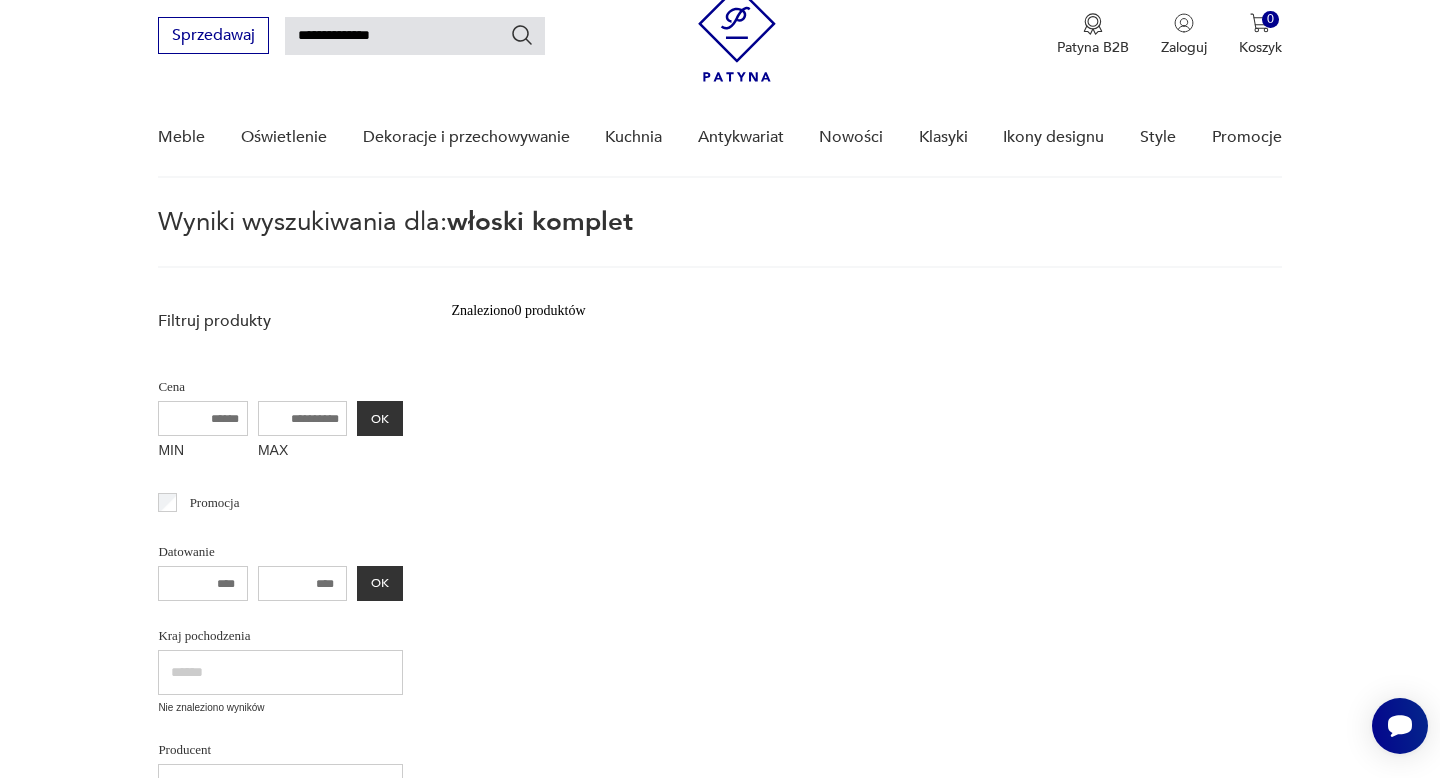 click on "**********" at bounding box center [415, 36] 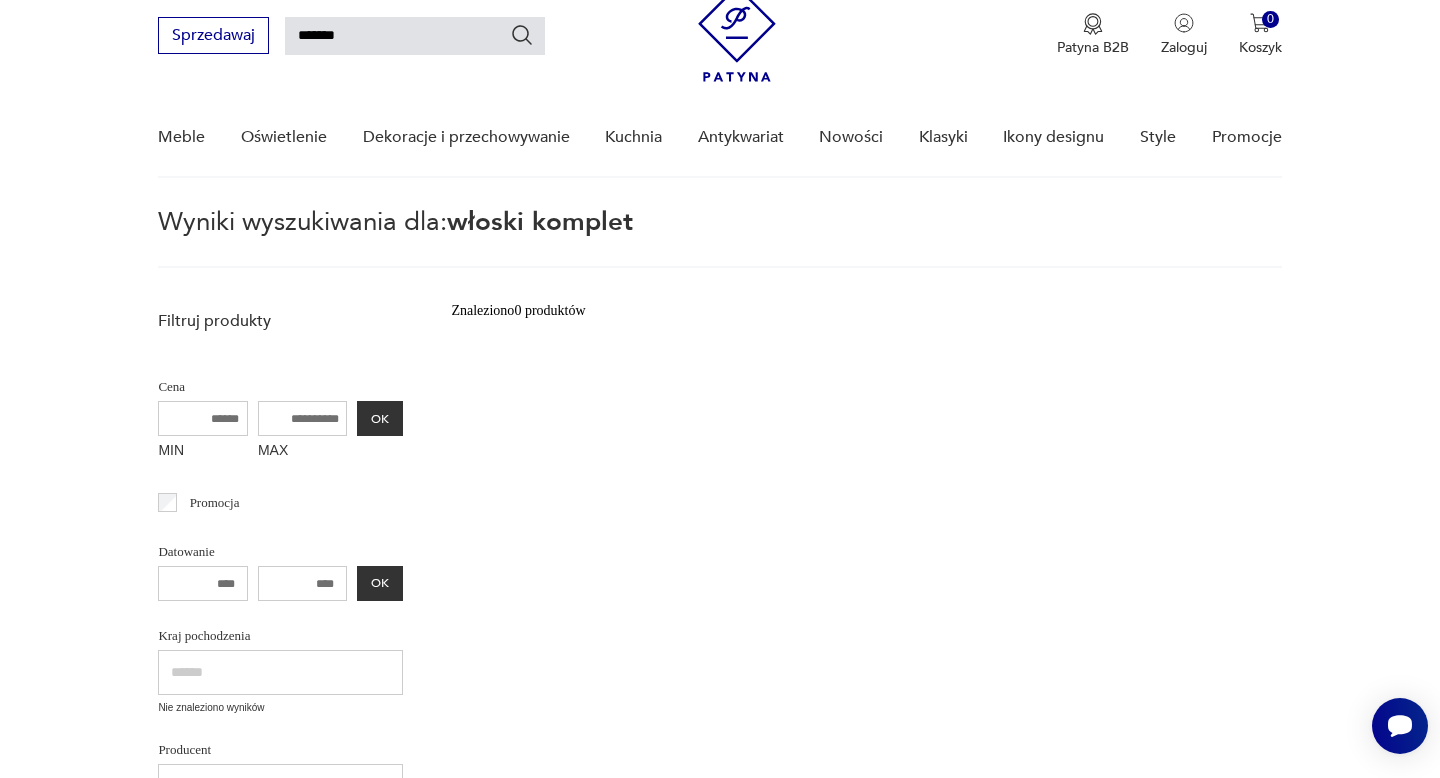 click on "*******" at bounding box center [415, 36] 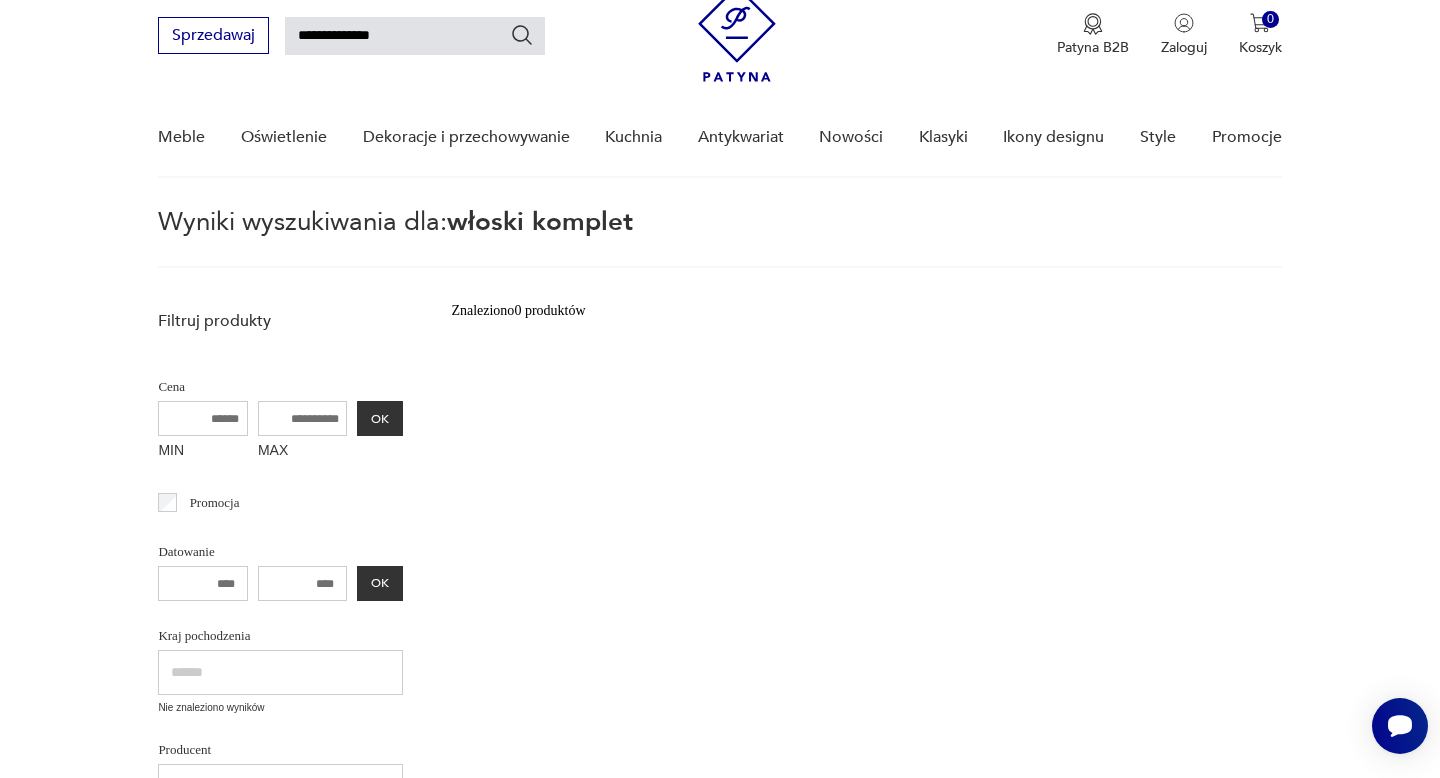 type on "**********" 